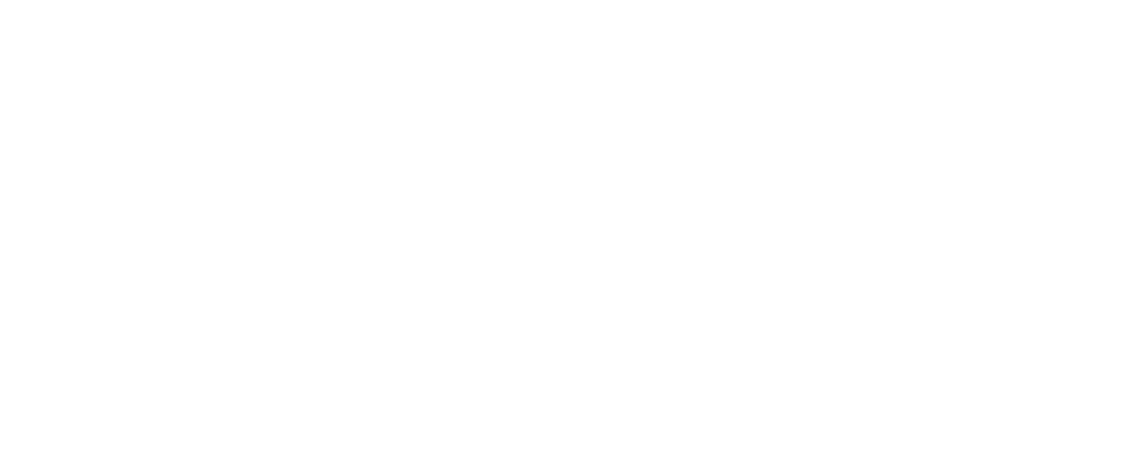 scroll, scrollTop: 0, scrollLeft: 0, axis: both 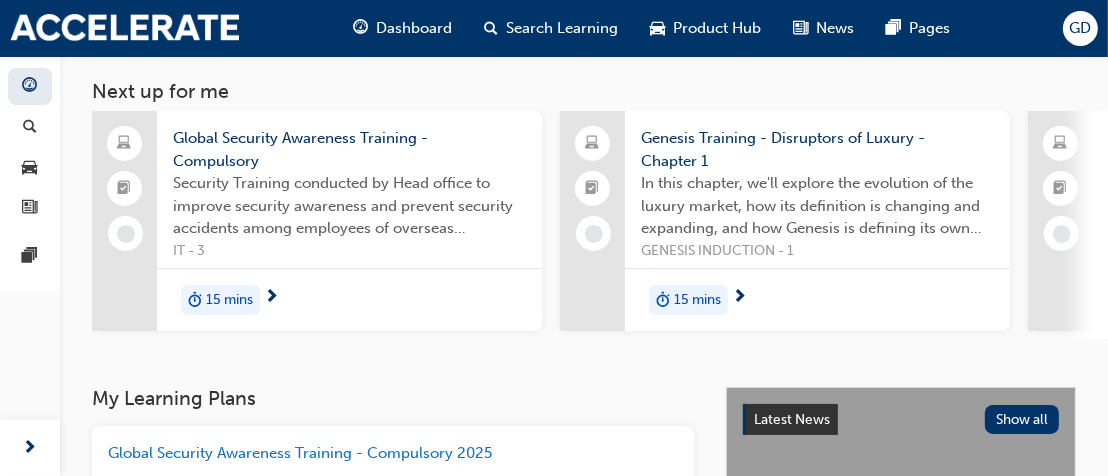 click on "15 mins" at bounding box center (229, 300) 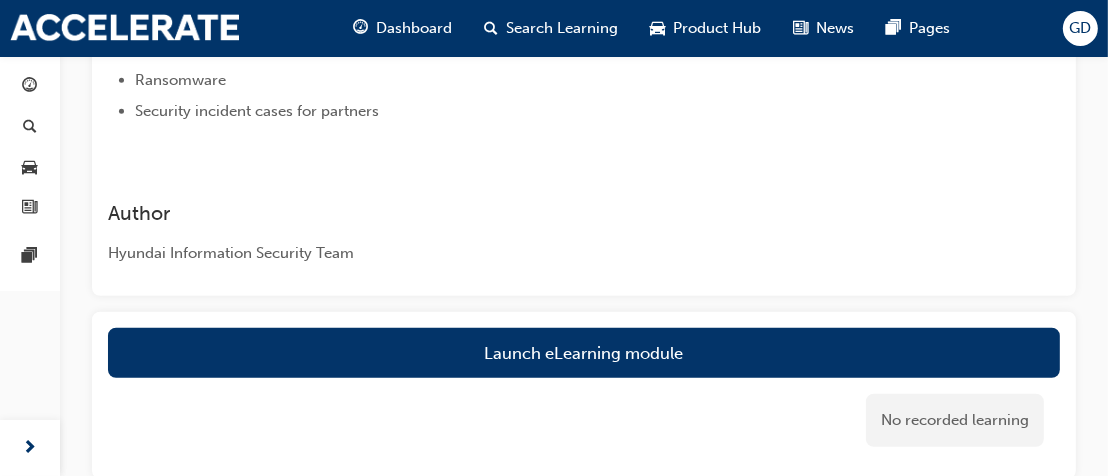 scroll, scrollTop: 1100, scrollLeft: 0, axis: vertical 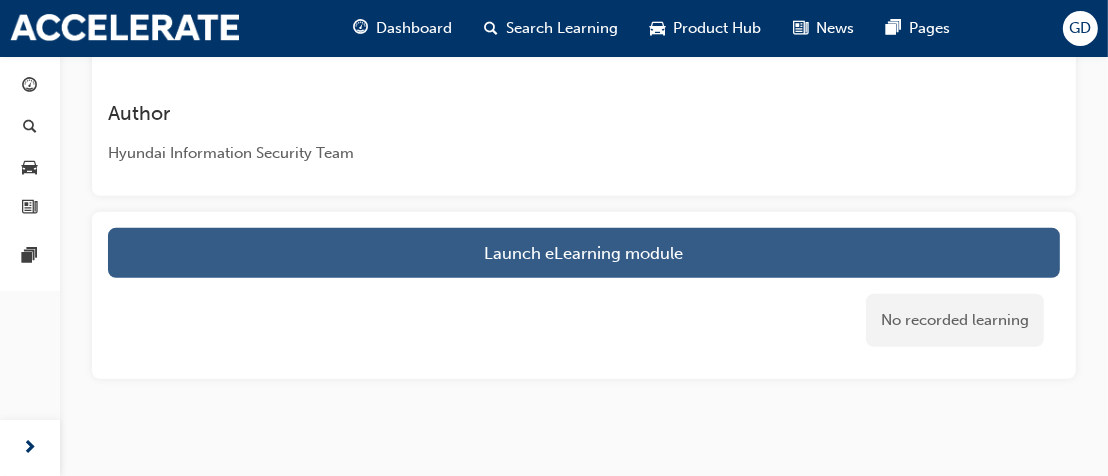 click on "Launch eLearning module" at bounding box center [584, 253] 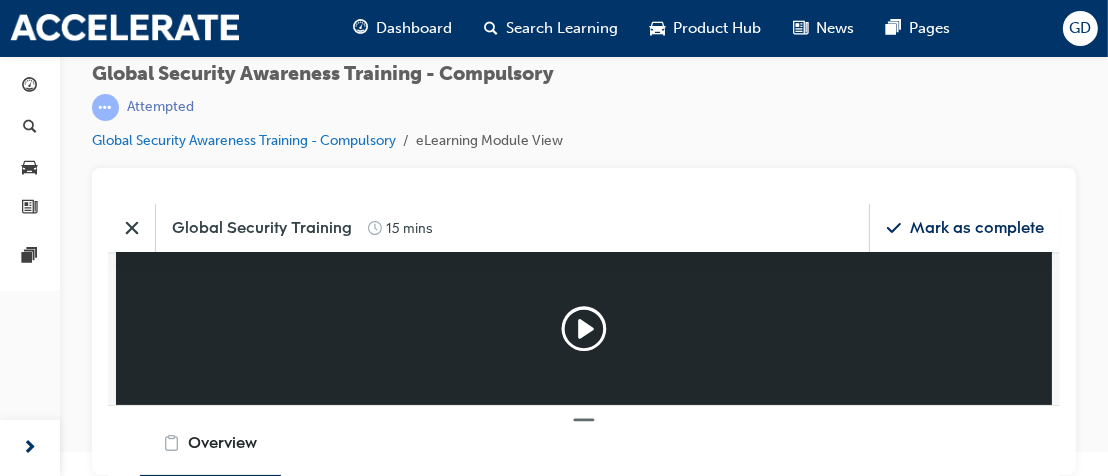 scroll, scrollTop: 0, scrollLeft: 0, axis: both 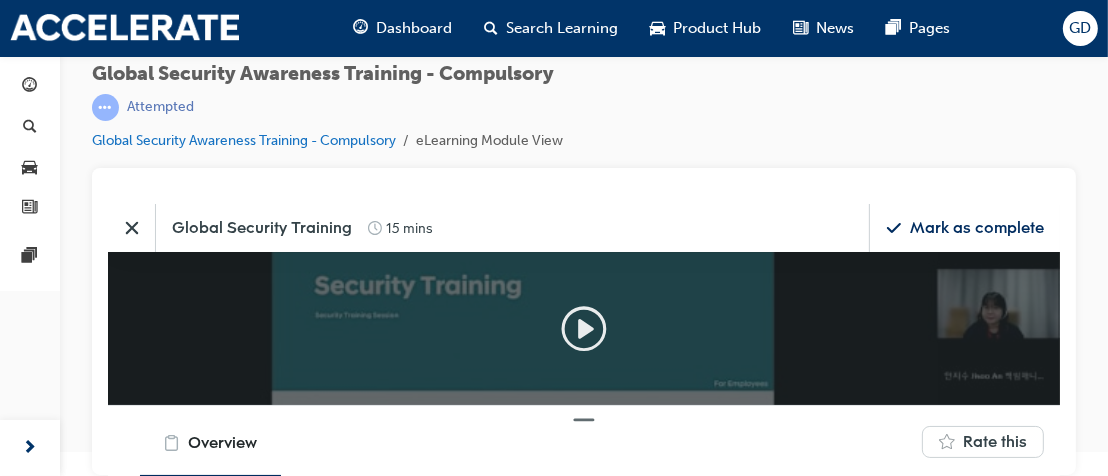click 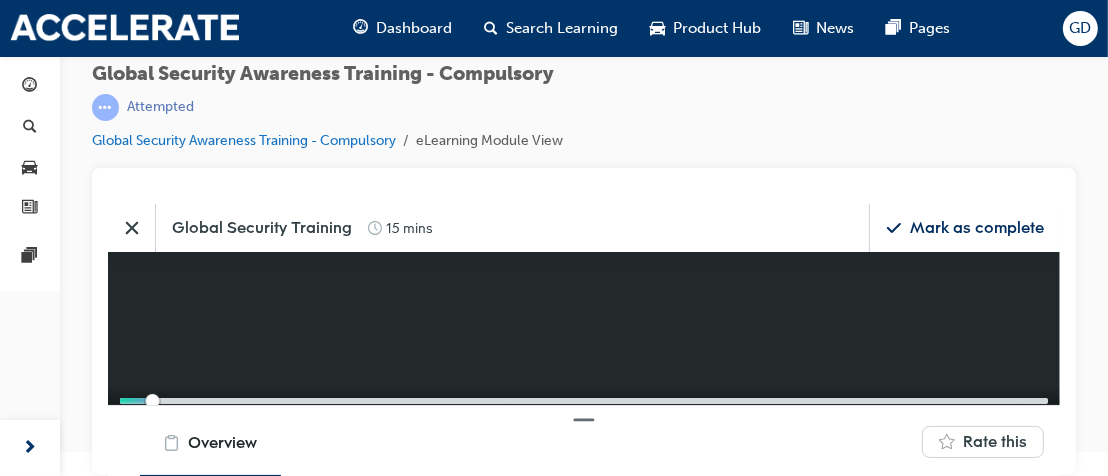 click on "Global Security Awareness Training - Compulsory | Attempted Global Security Awareness Training - Compulsory eLearning Module View" at bounding box center [584, 216] 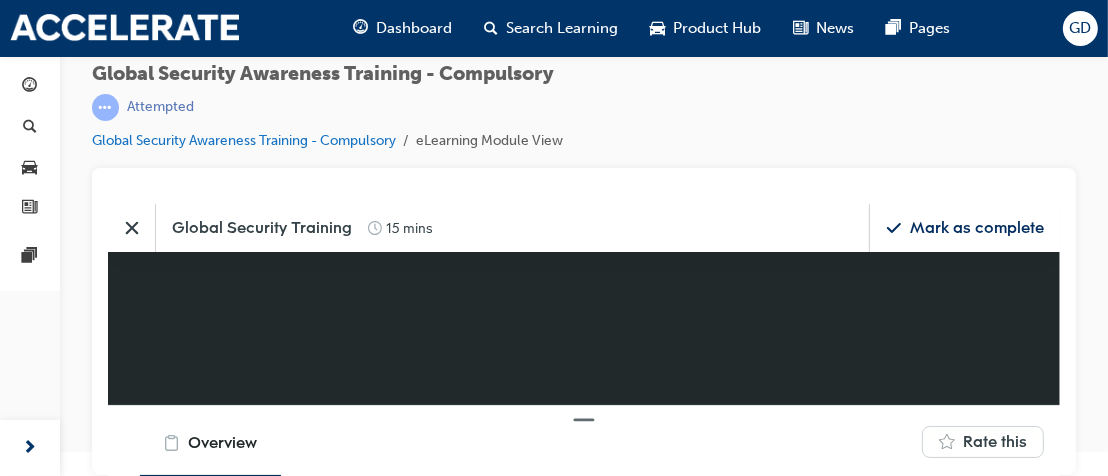 drag, startPoint x: 1113, startPoint y: 463, endPoint x: 909, endPoint y: 271, distance: 280.14282 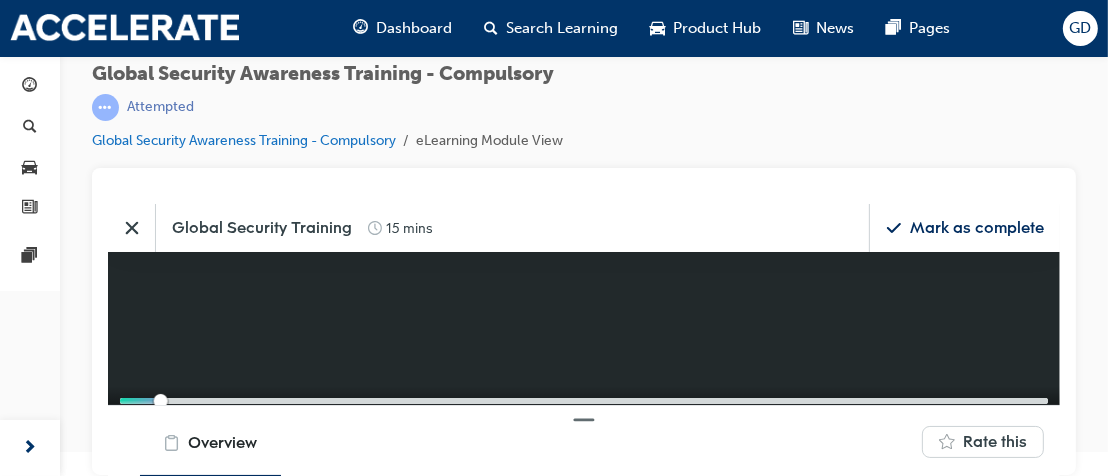 click at bounding box center (583, 328) 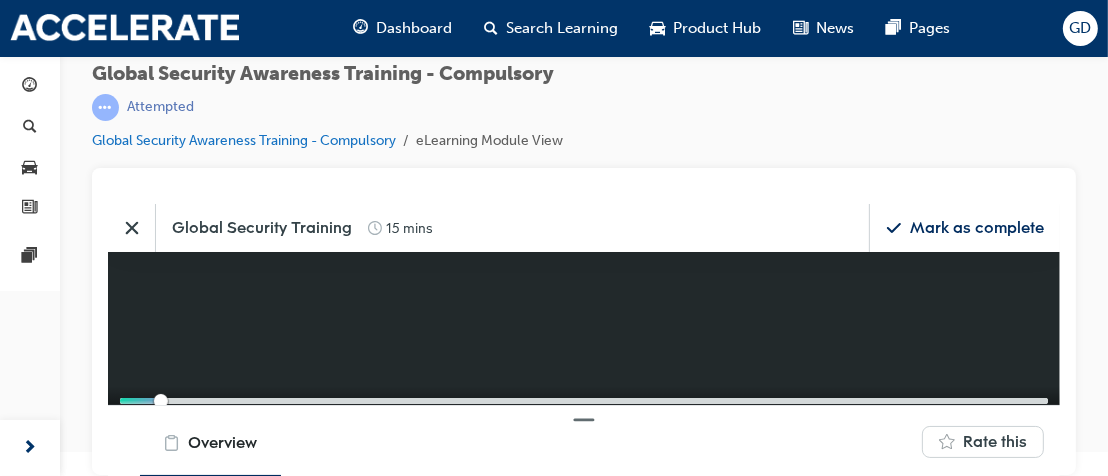 click at bounding box center (583, 328) 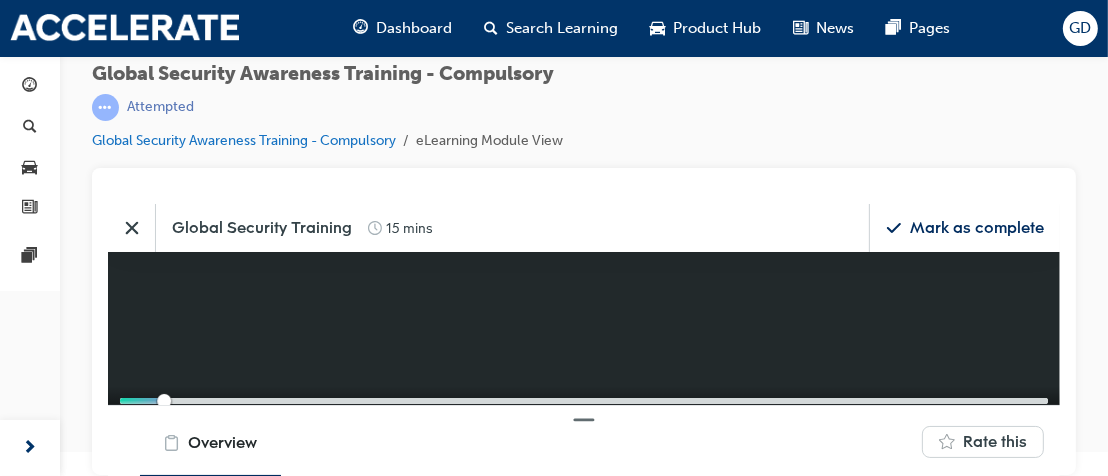 click on "Overview" at bounding box center [221, 441] 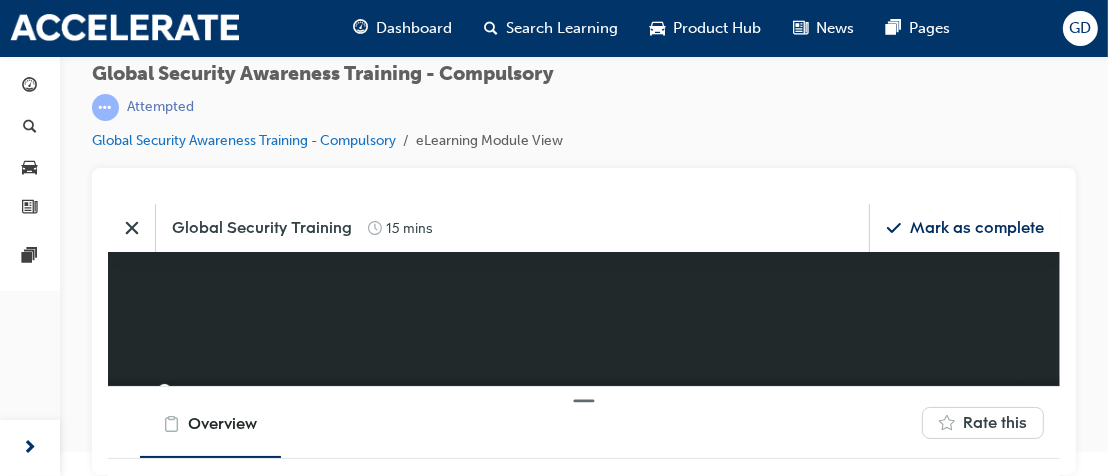 scroll, scrollTop: 101, scrollLeft: 983, axis: both 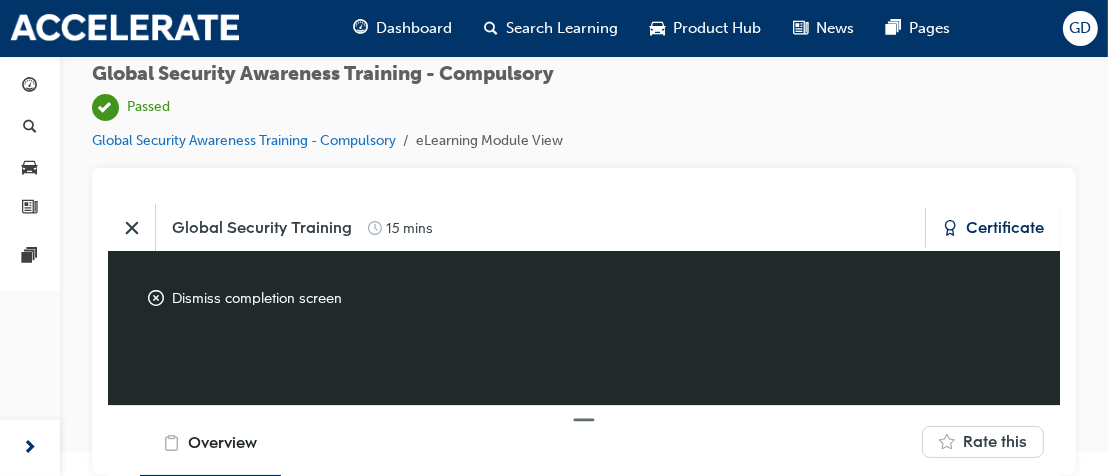 click on "Certificate" at bounding box center (1004, 227) 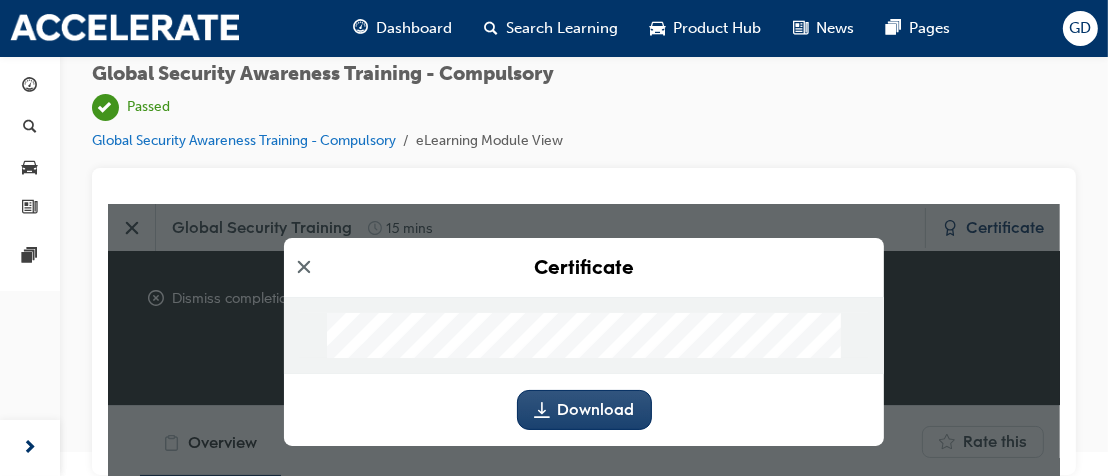 click on "Download" at bounding box center (595, 409) 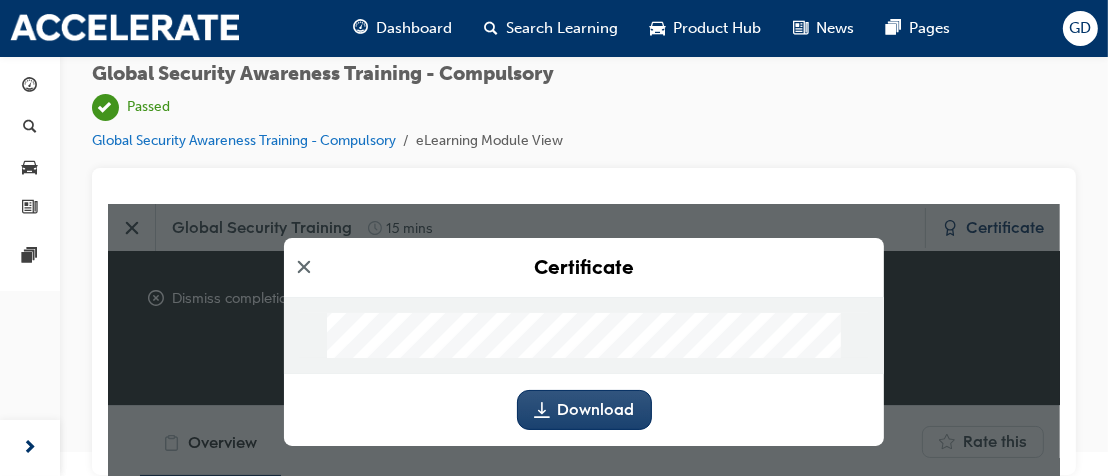 scroll, scrollTop: 318, scrollLeft: 0, axis: vertical 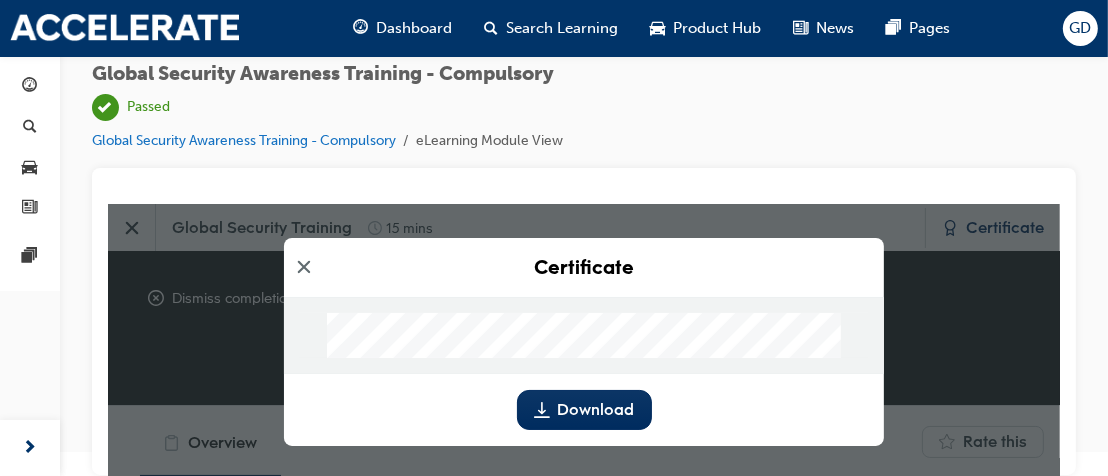 click at bounding box center (303, 266) 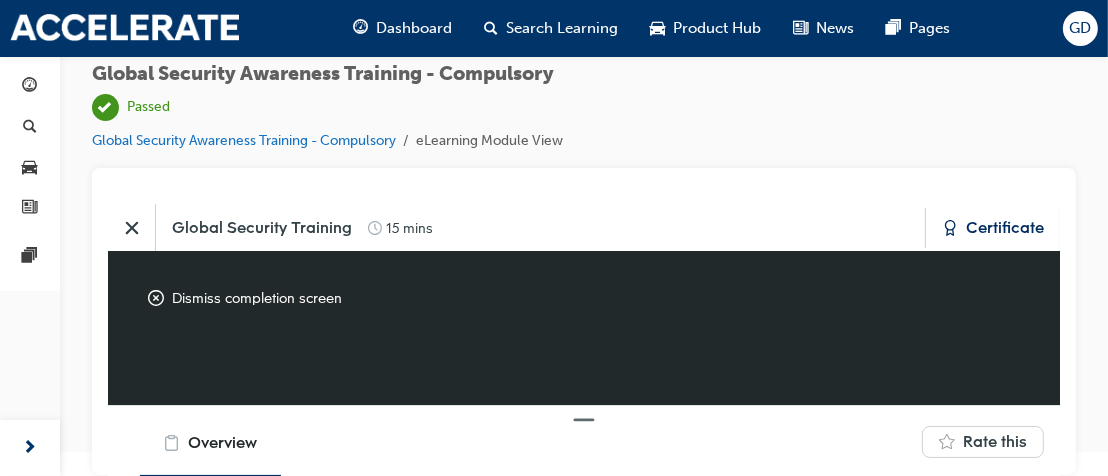 click 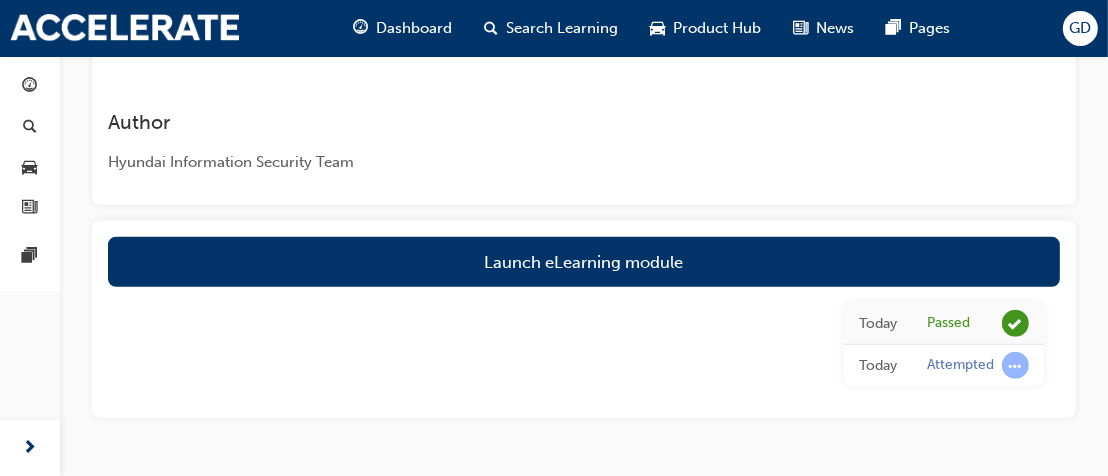 scroll, scrollTop: 1163, scrollLeft: 0, axis: vertical 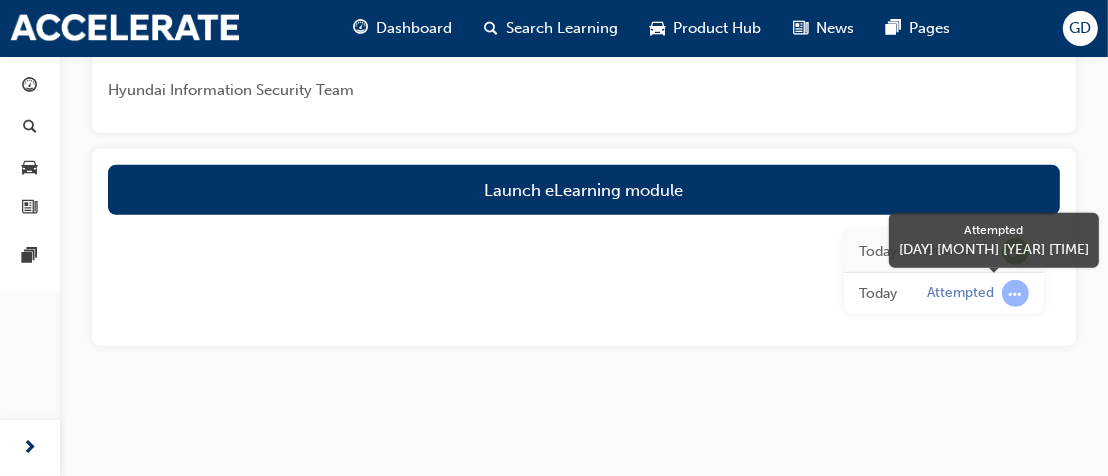 click at bounding box center [1015, 293] 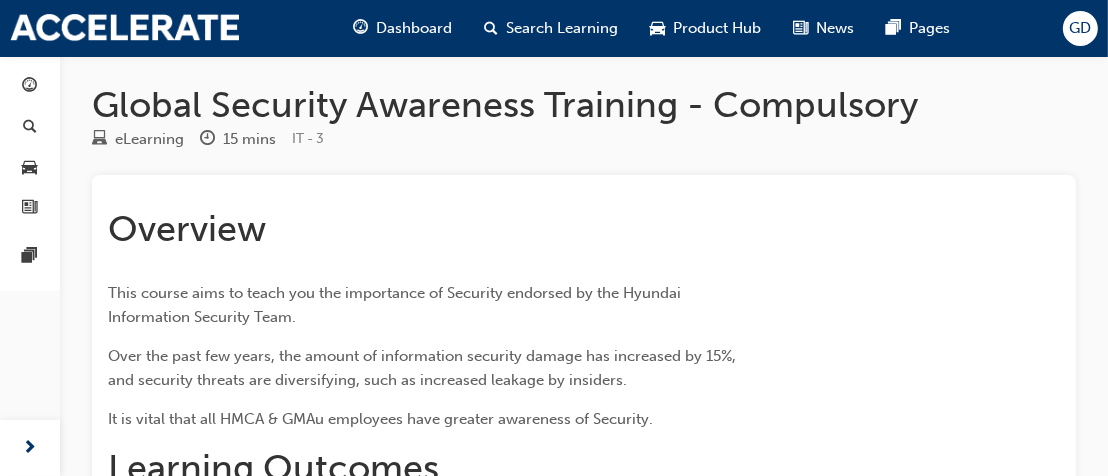 scroll, scrollTop: 0, scrollLeft: 0, axis: both 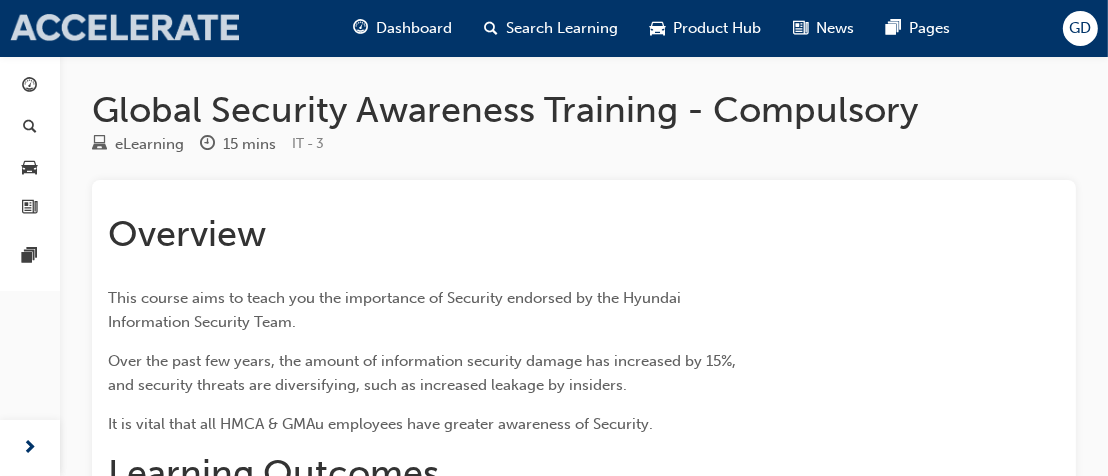 click at bounding box center [125, 28] 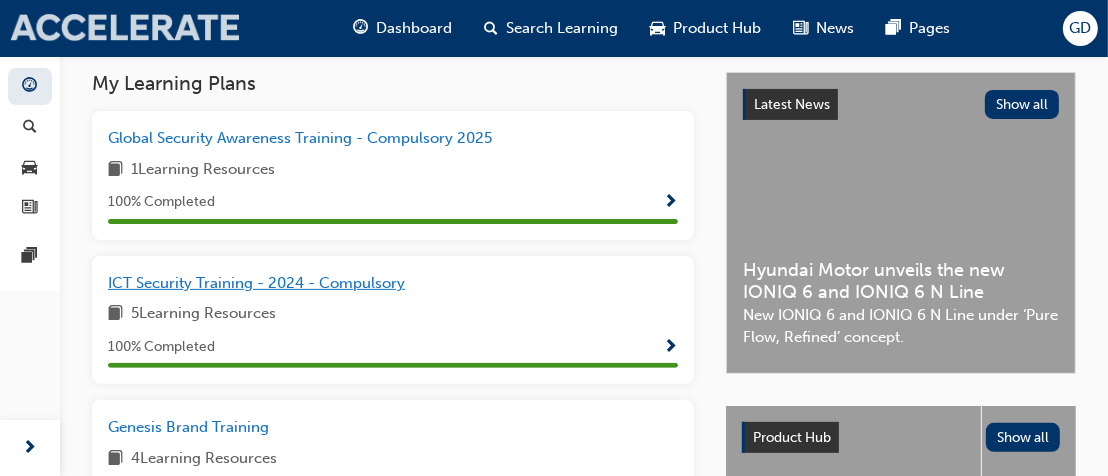 scroll, scrollTop: 0, scrollLeft: 0, axis: both 